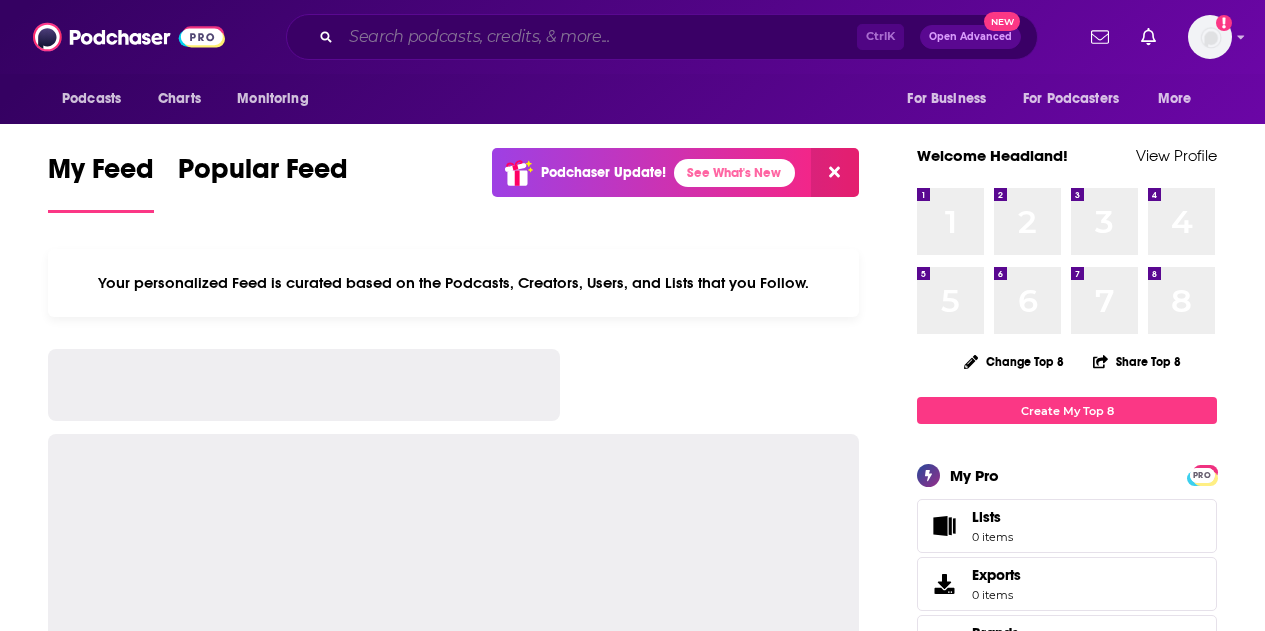 click at bounding box center (599, 37) 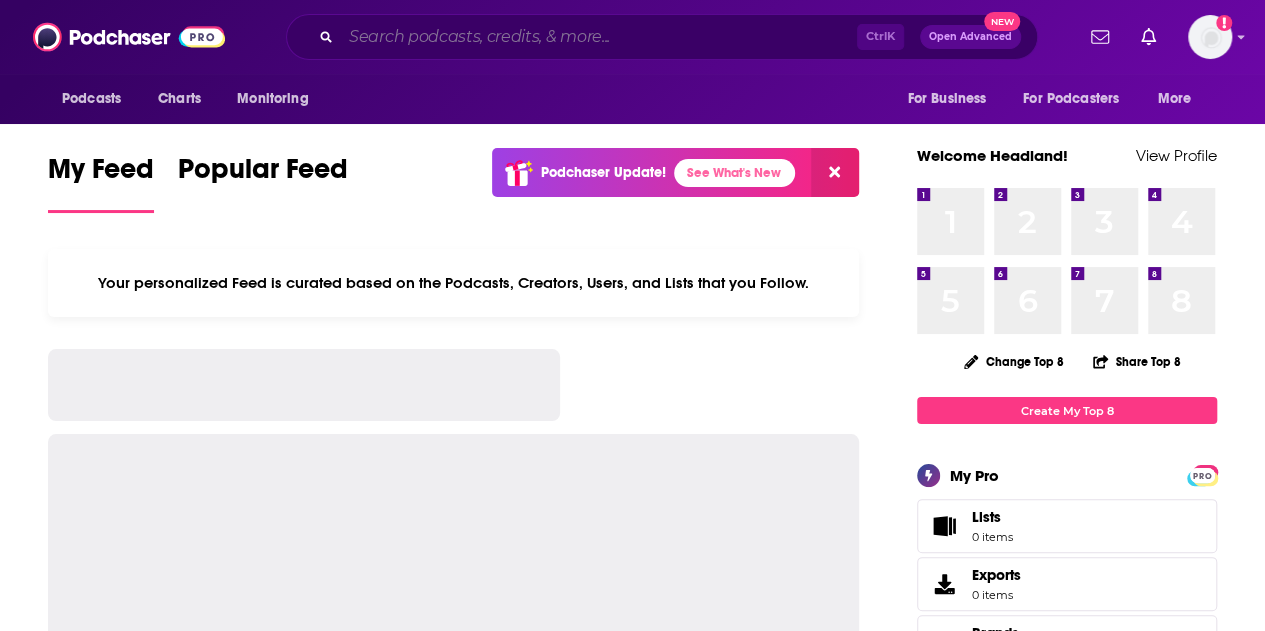 scroll, scrollTop: 0, scrollLeft: 0, axis: both 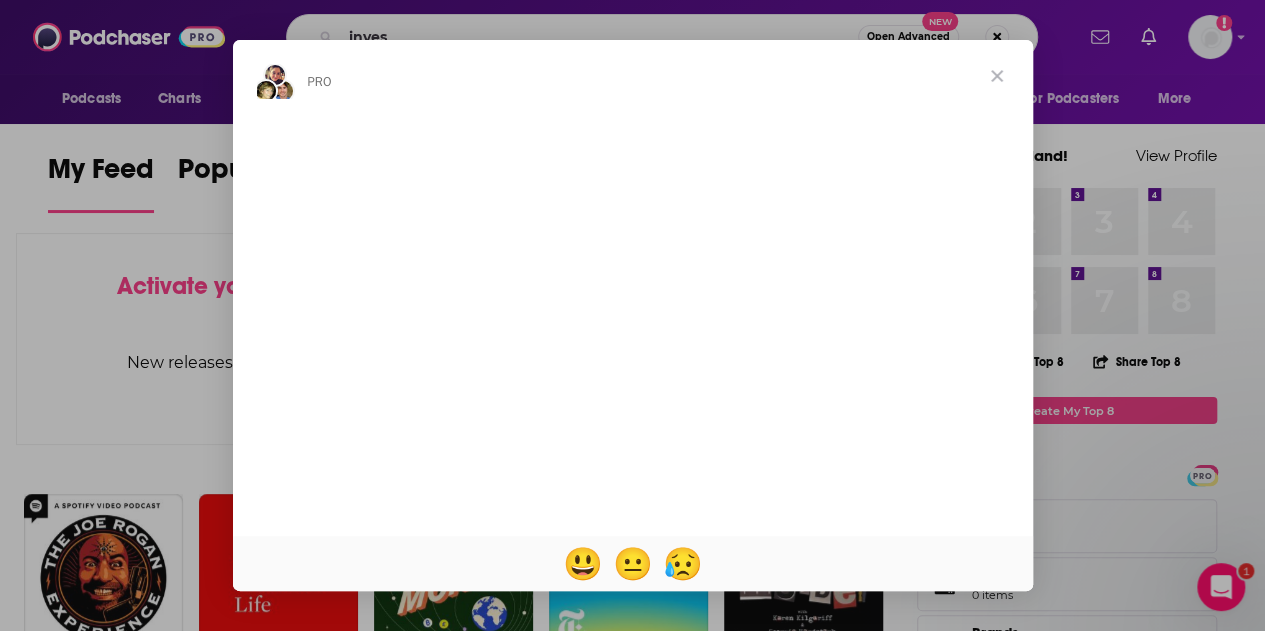 click at bounding box center (997, 76) 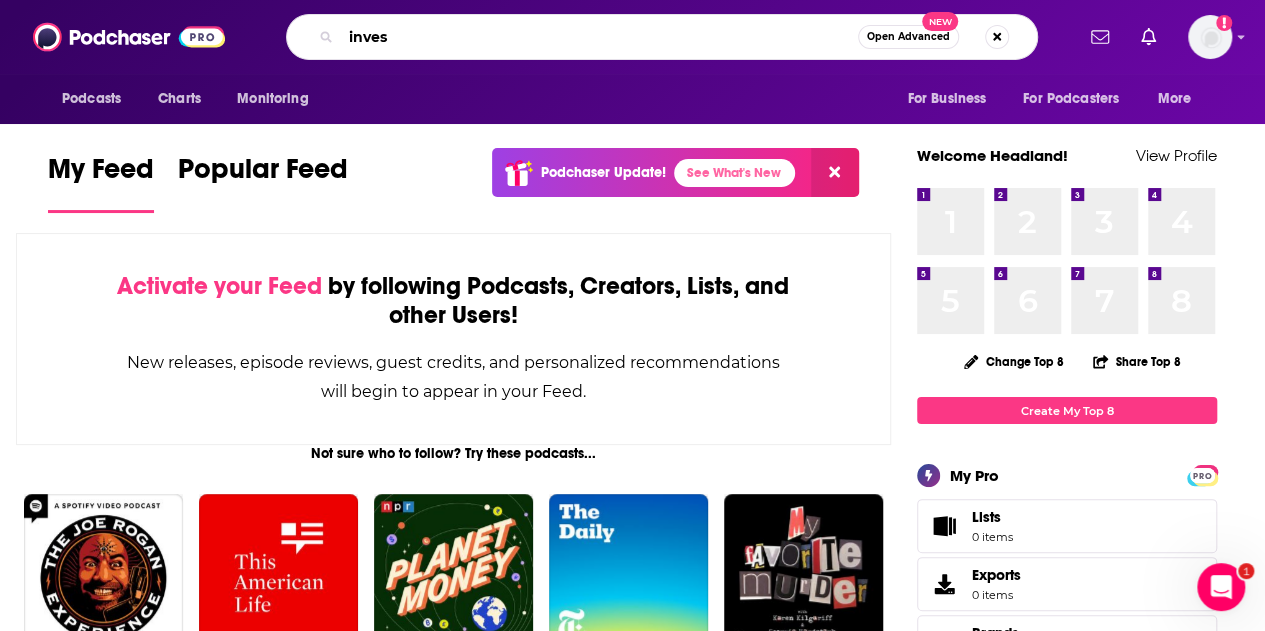 click on "inves" at bounding box center (599, 37) 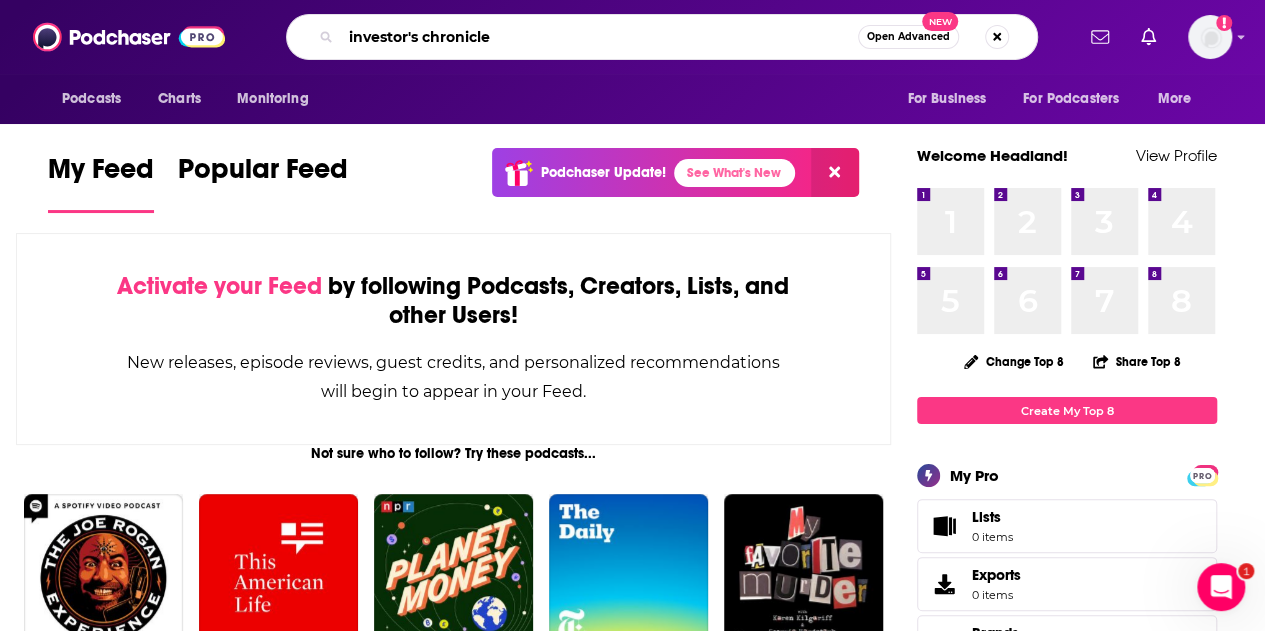 type on "investor's chronicle" 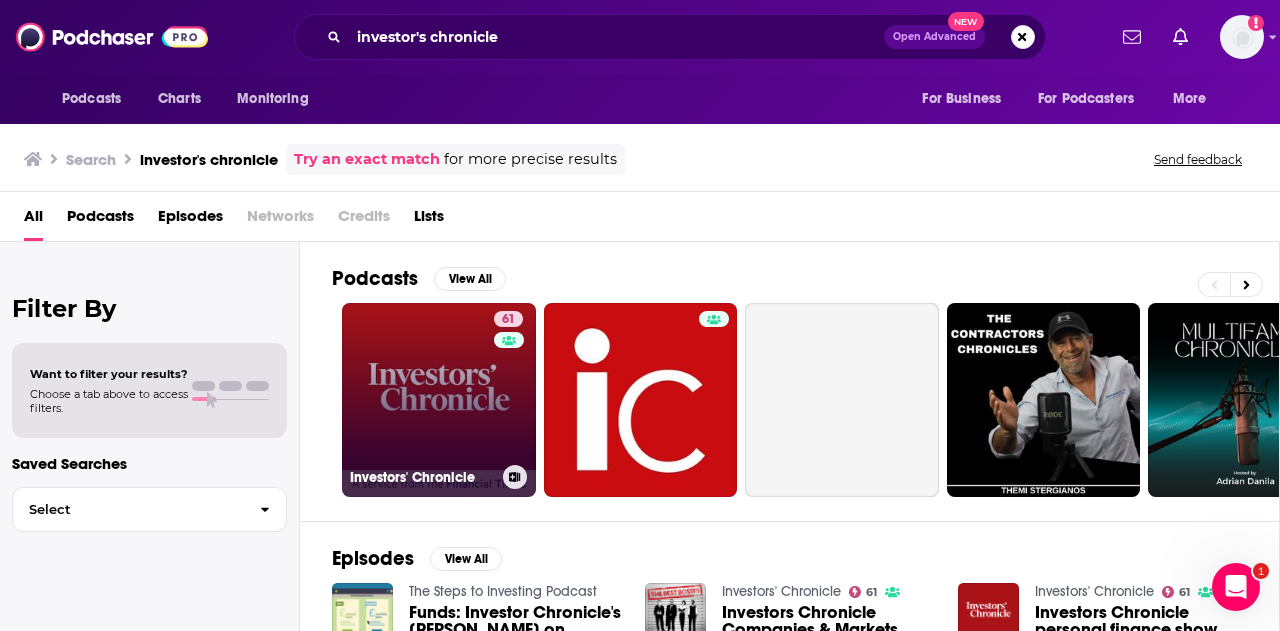 click on "61 Investors' Chronicle" at bounding box center [439, 400] 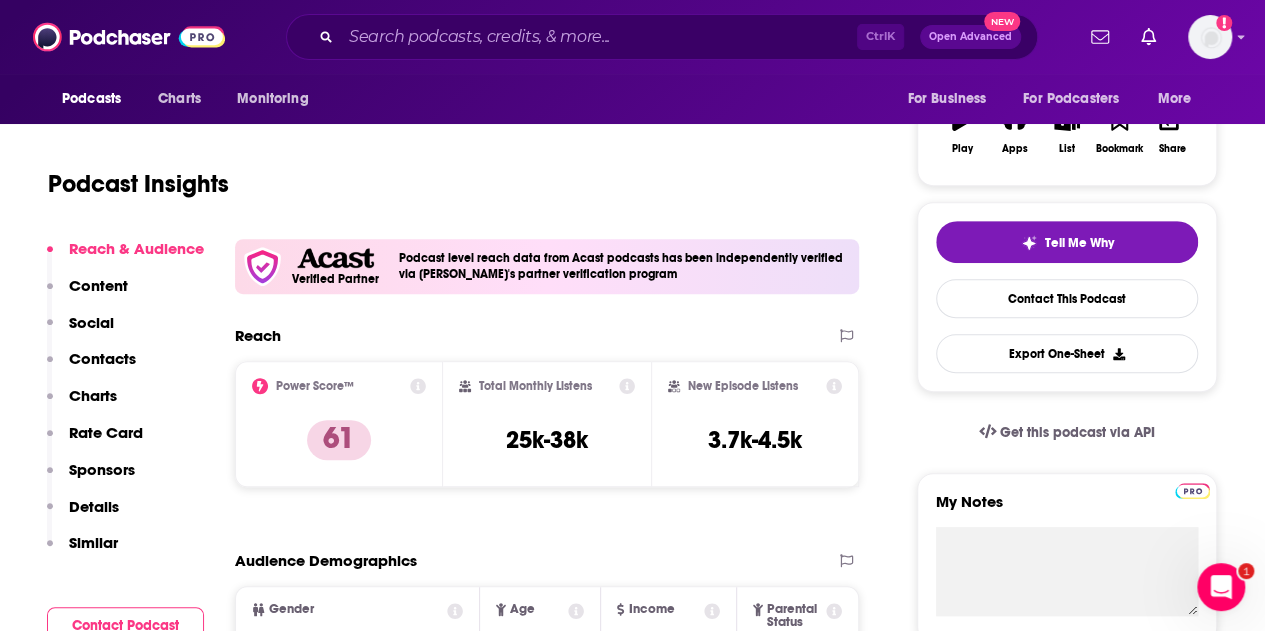 scroll, scrollTop: 340, scrollLeft: 0, axis: vertical 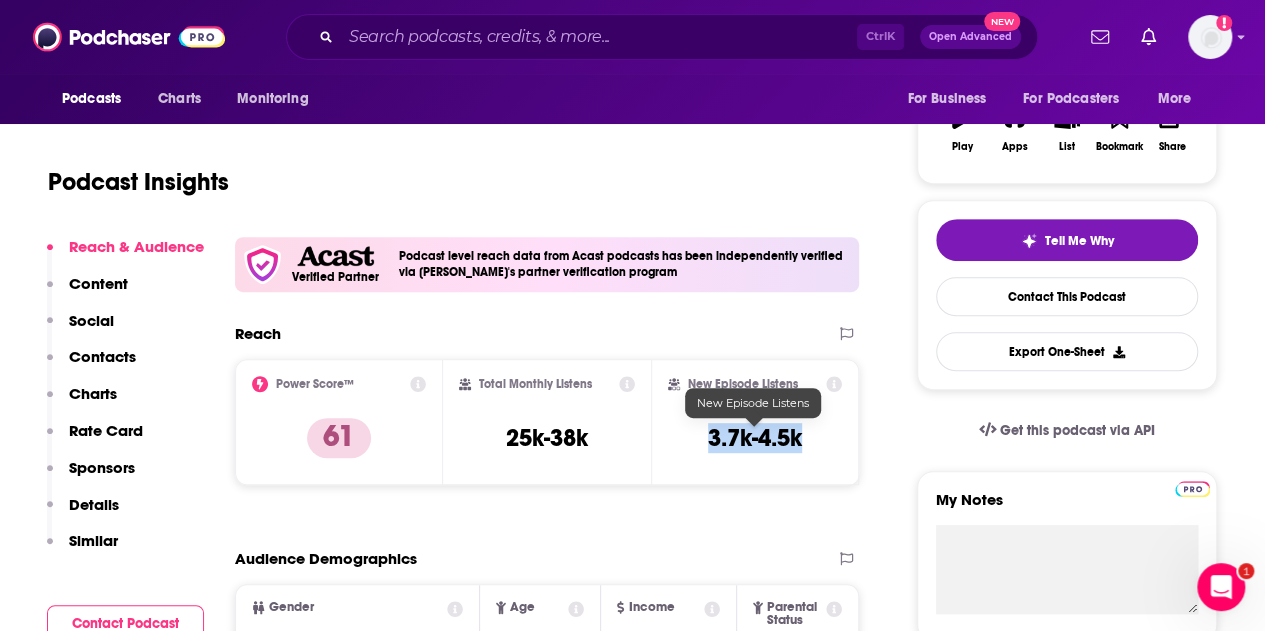 drag, startPoint x: 707, startPoint y: 427, endPoint x: 819, endPoint y: 440, distance: 112.75194 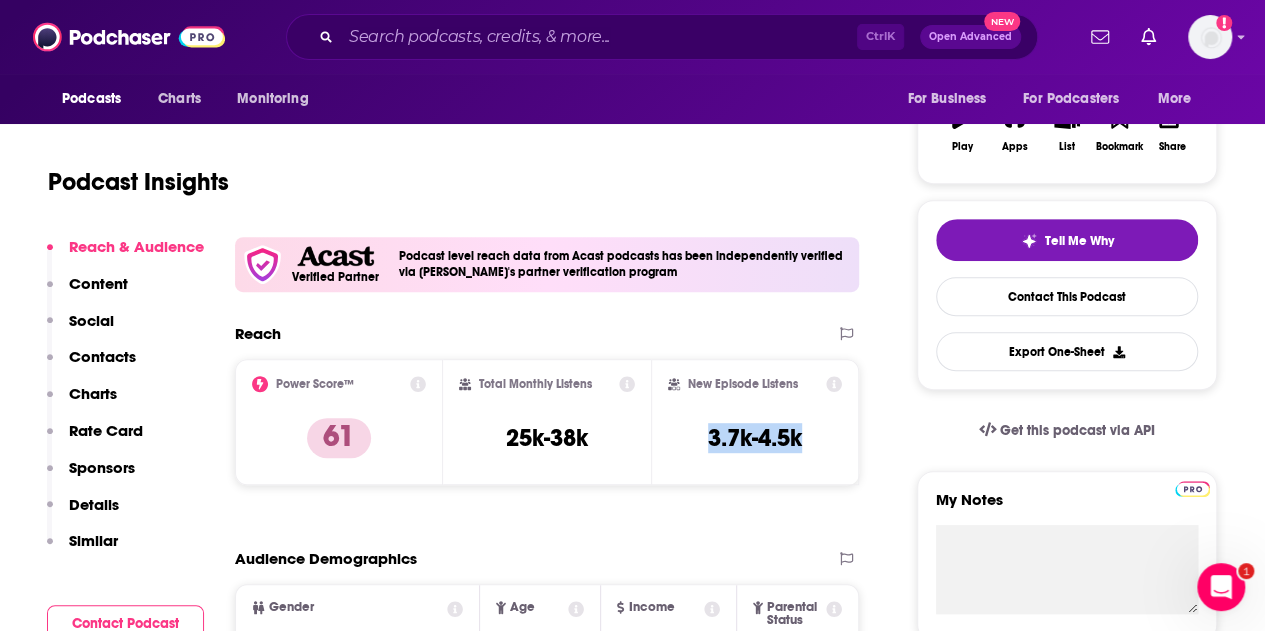 copy on "3.7k-4.5k" 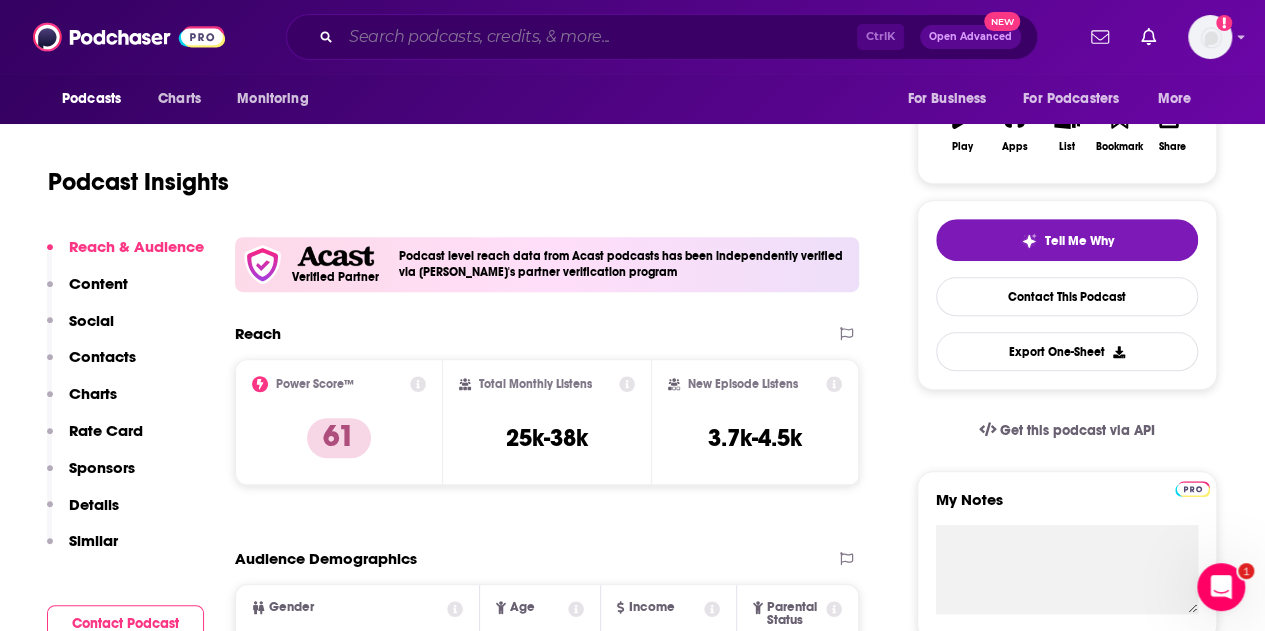 click at bounding box center (599, 37) 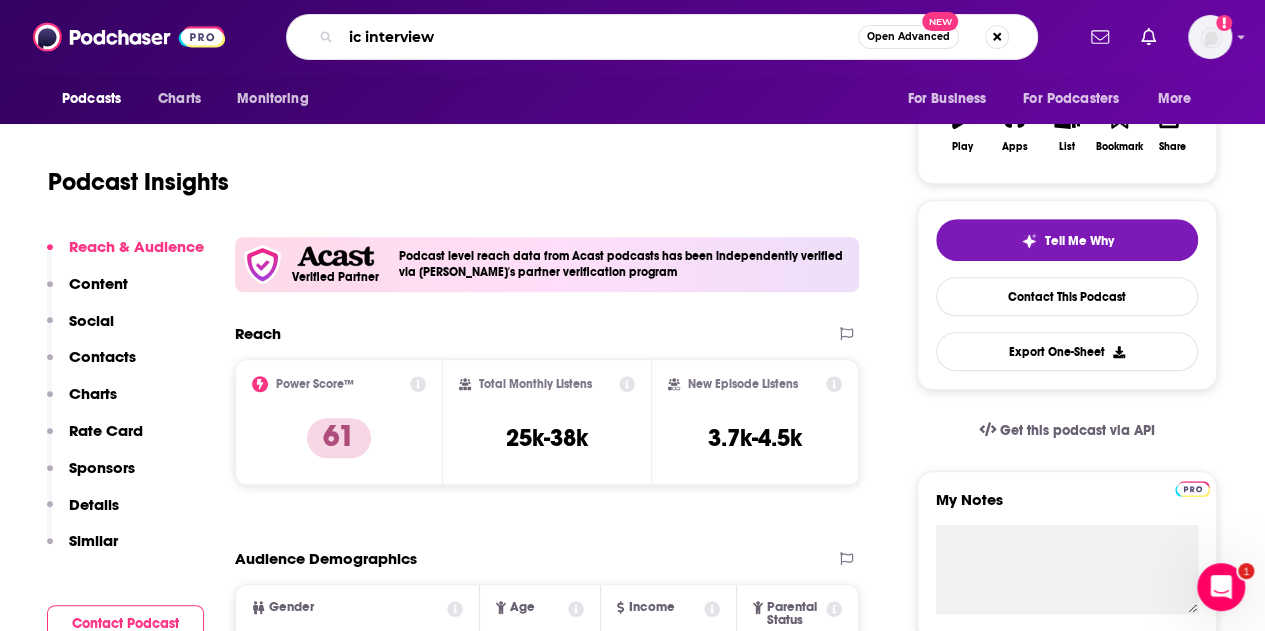 type on "ic interviews" 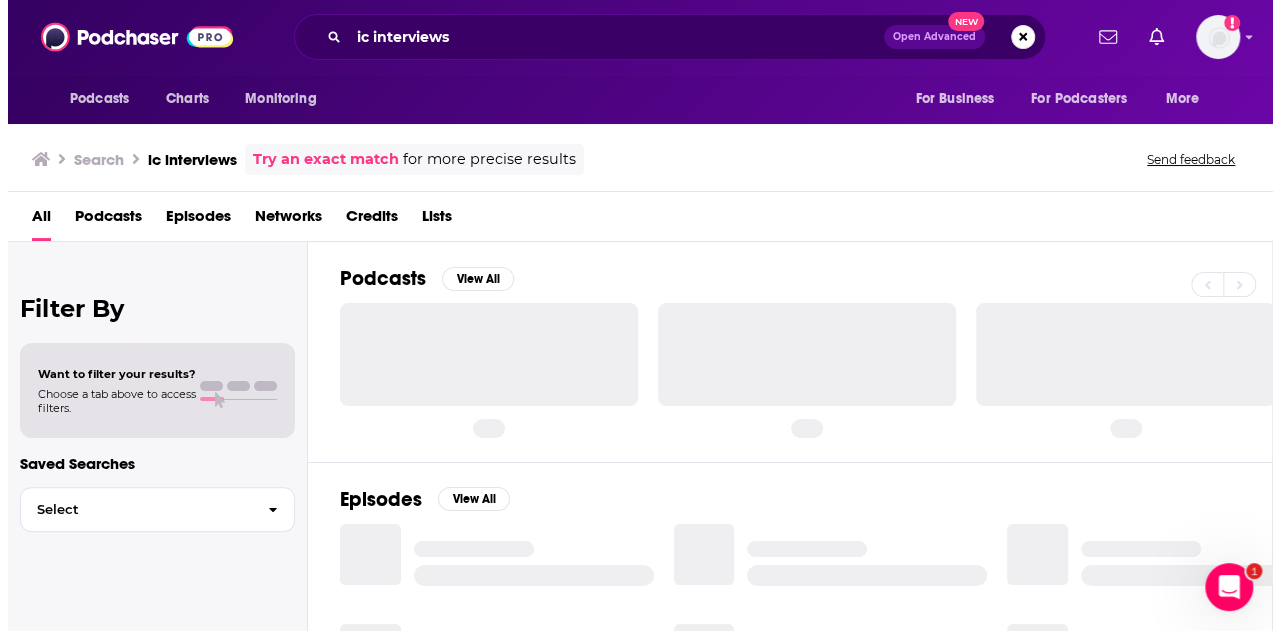 scroll, scrollTop: 0, scrollLeft: 0, axis: both 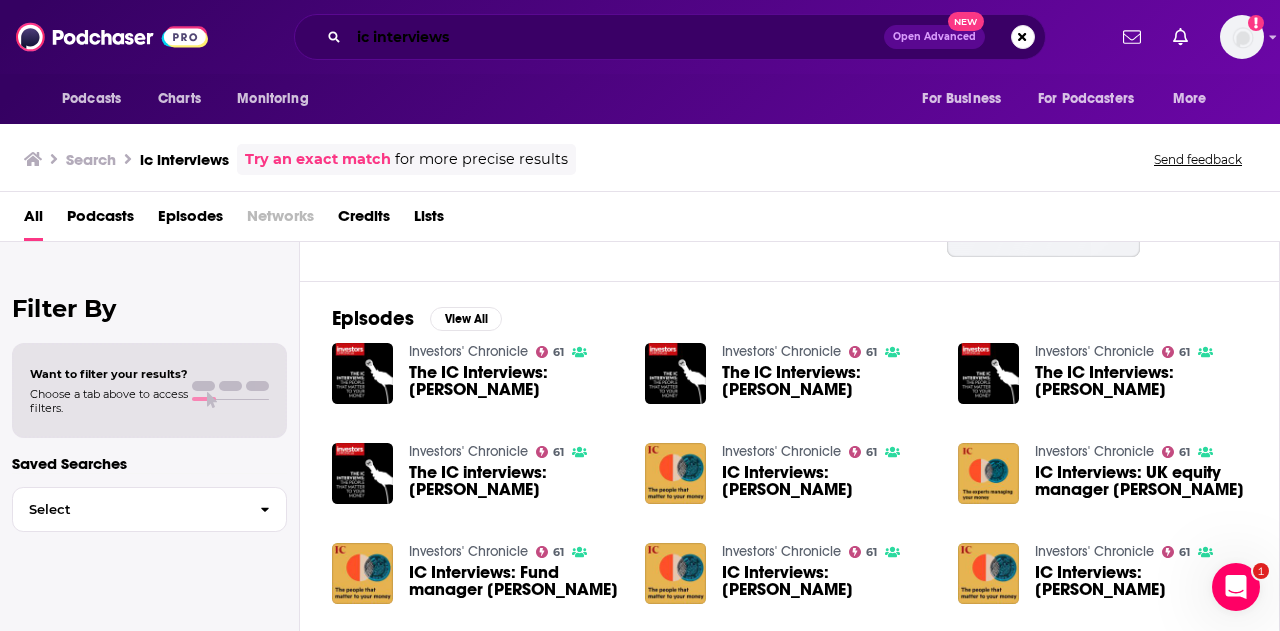 click on "ic interviews" at bounding box center [616, 37] 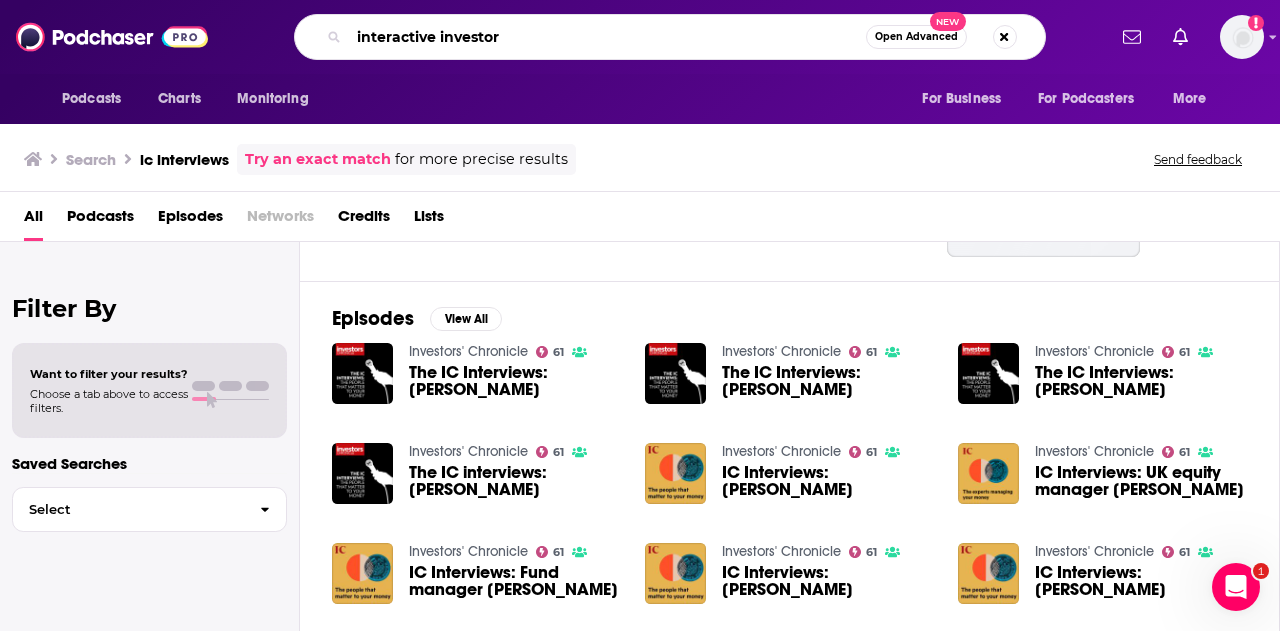 type on "interactive investor" 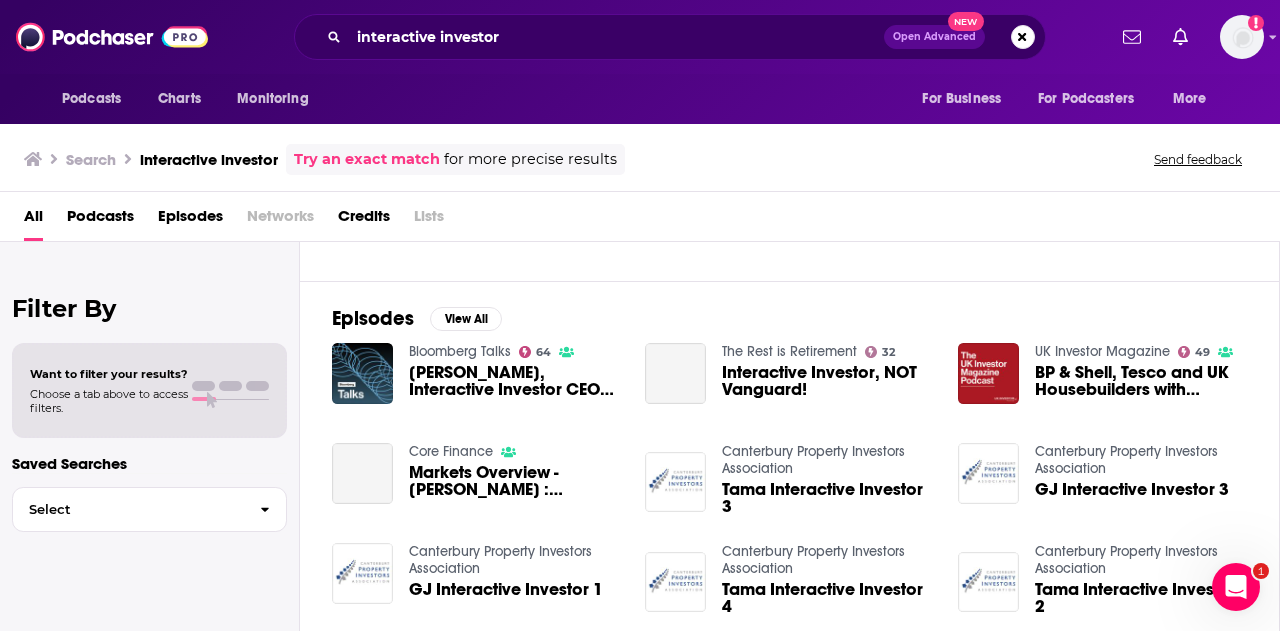 scroll, scrollTop: 0, scrollLeft: 0, axis: both 